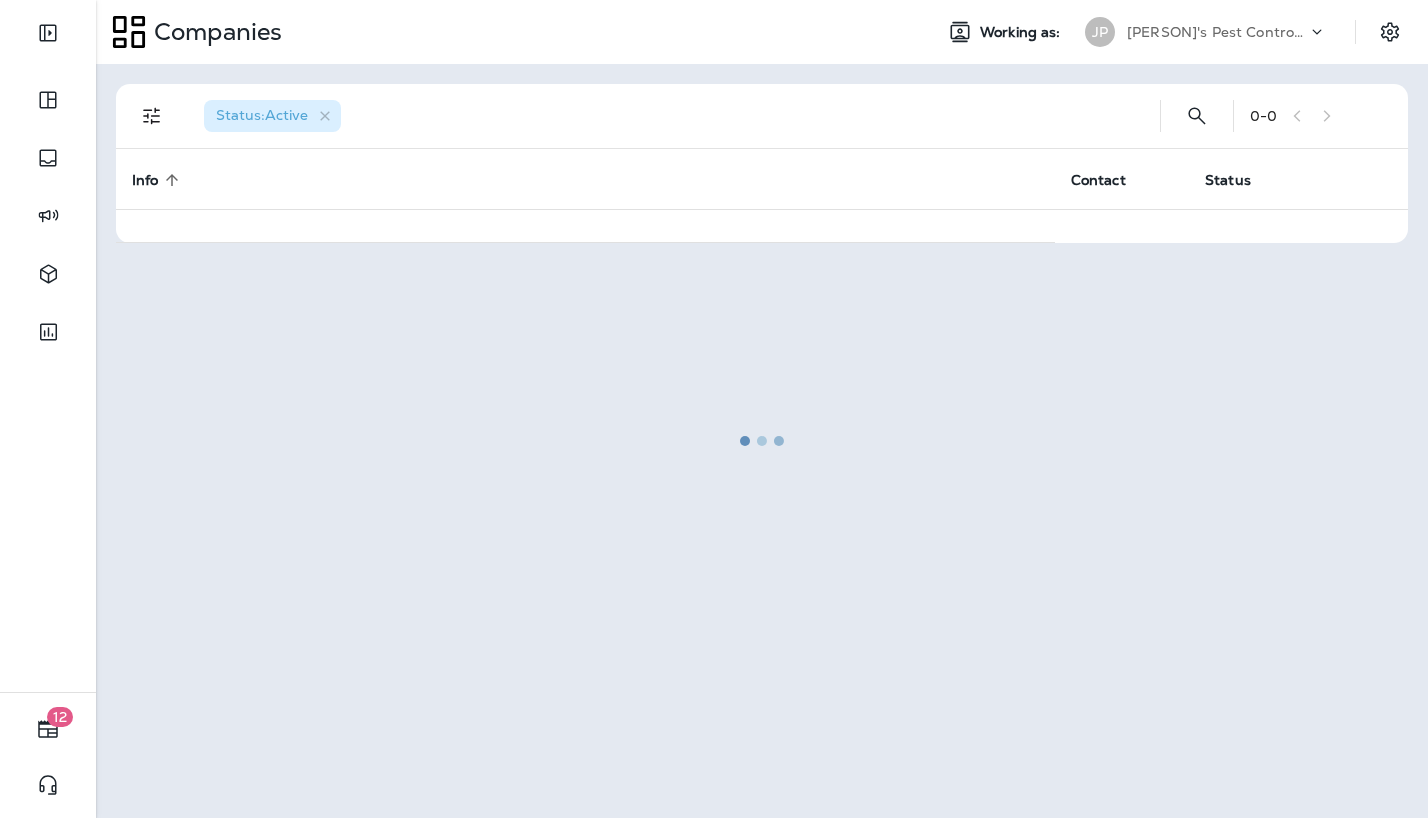 scroll, scrollTop: 0, scrollLeft: 0, axis: both 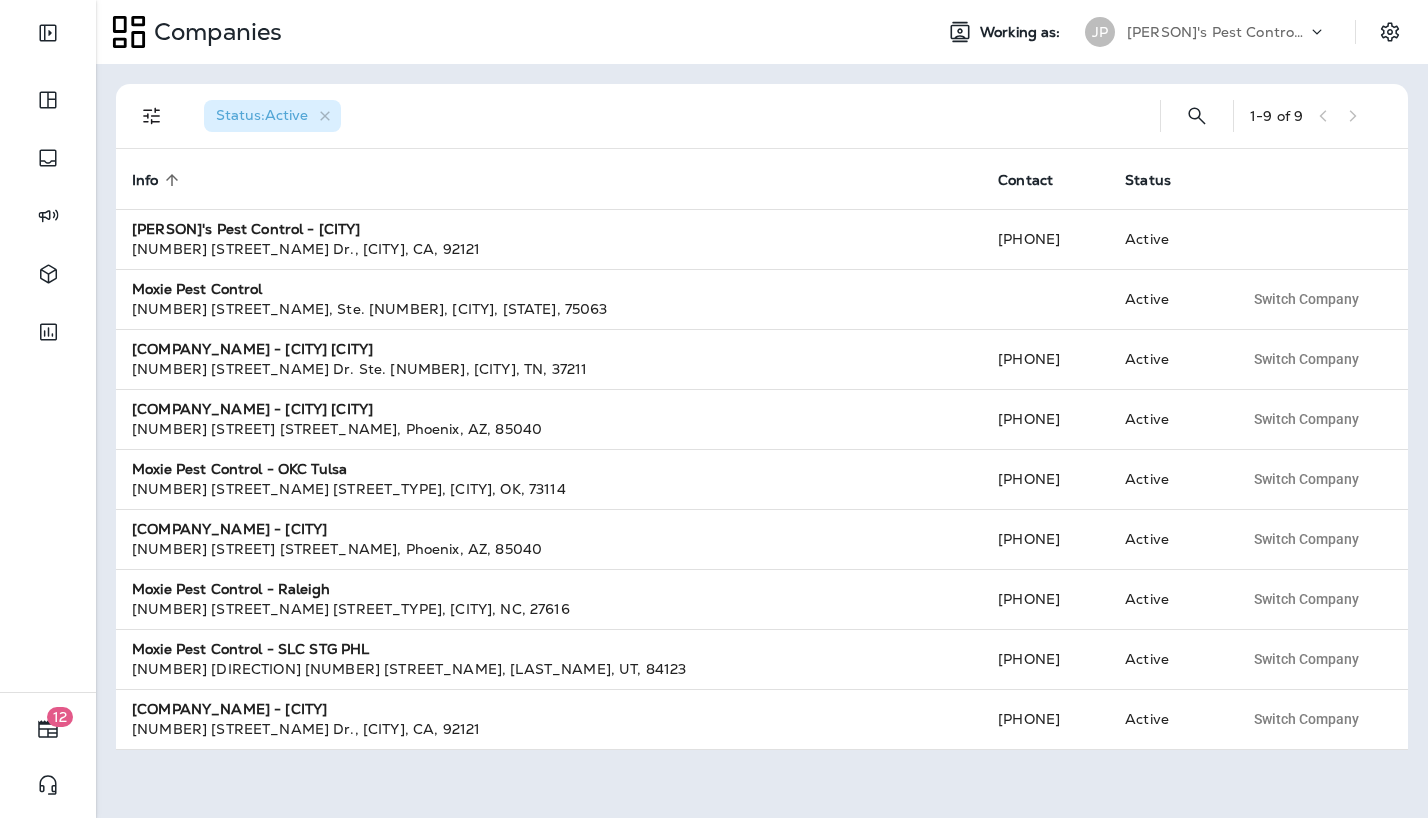 click on "[PERSON]'s Pest Control - [CITY]" at bounding box center (1217, 32) 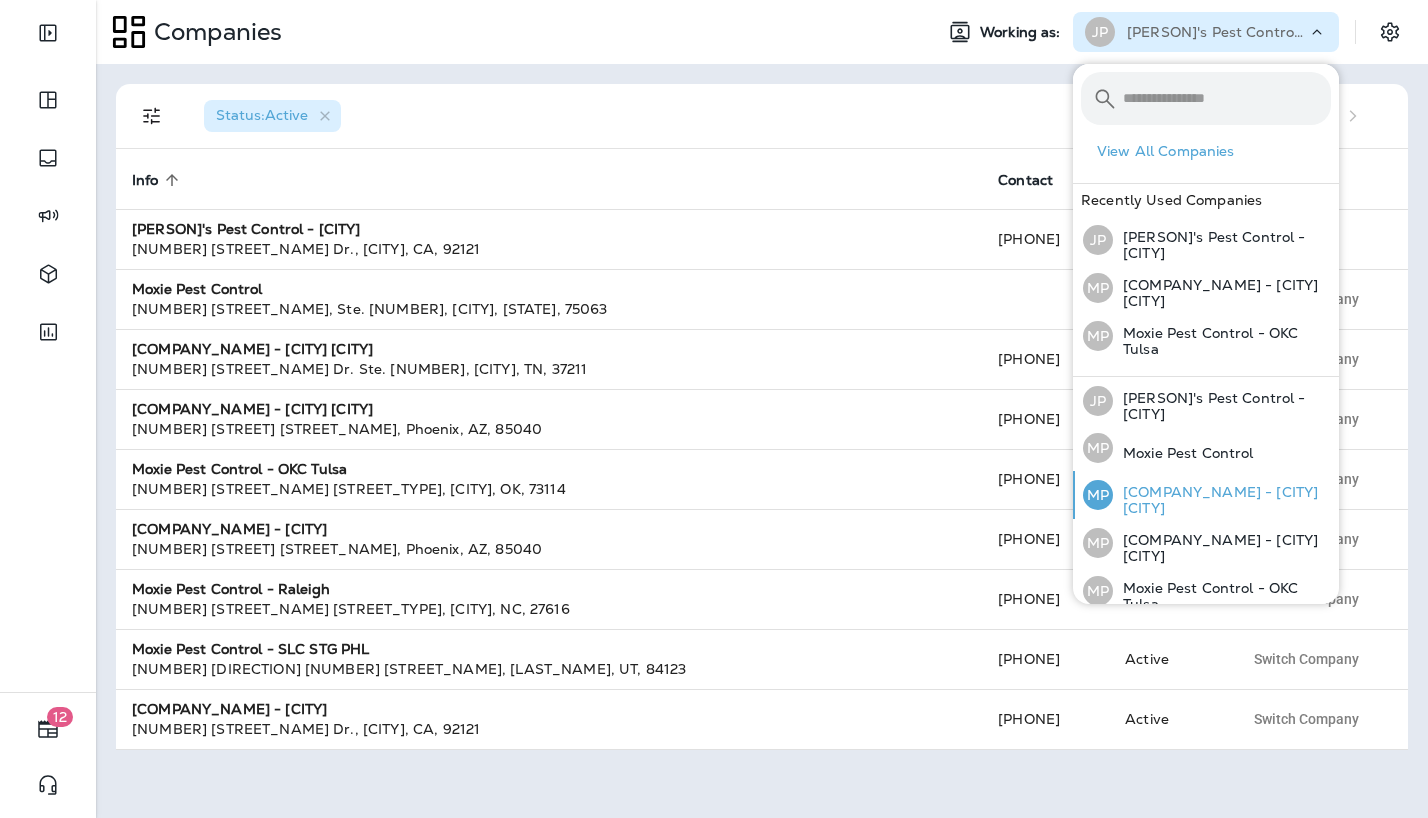 click on "[COMPANY_NAME] - [CITY] [CITY]" at bounding box center [1222, 500] 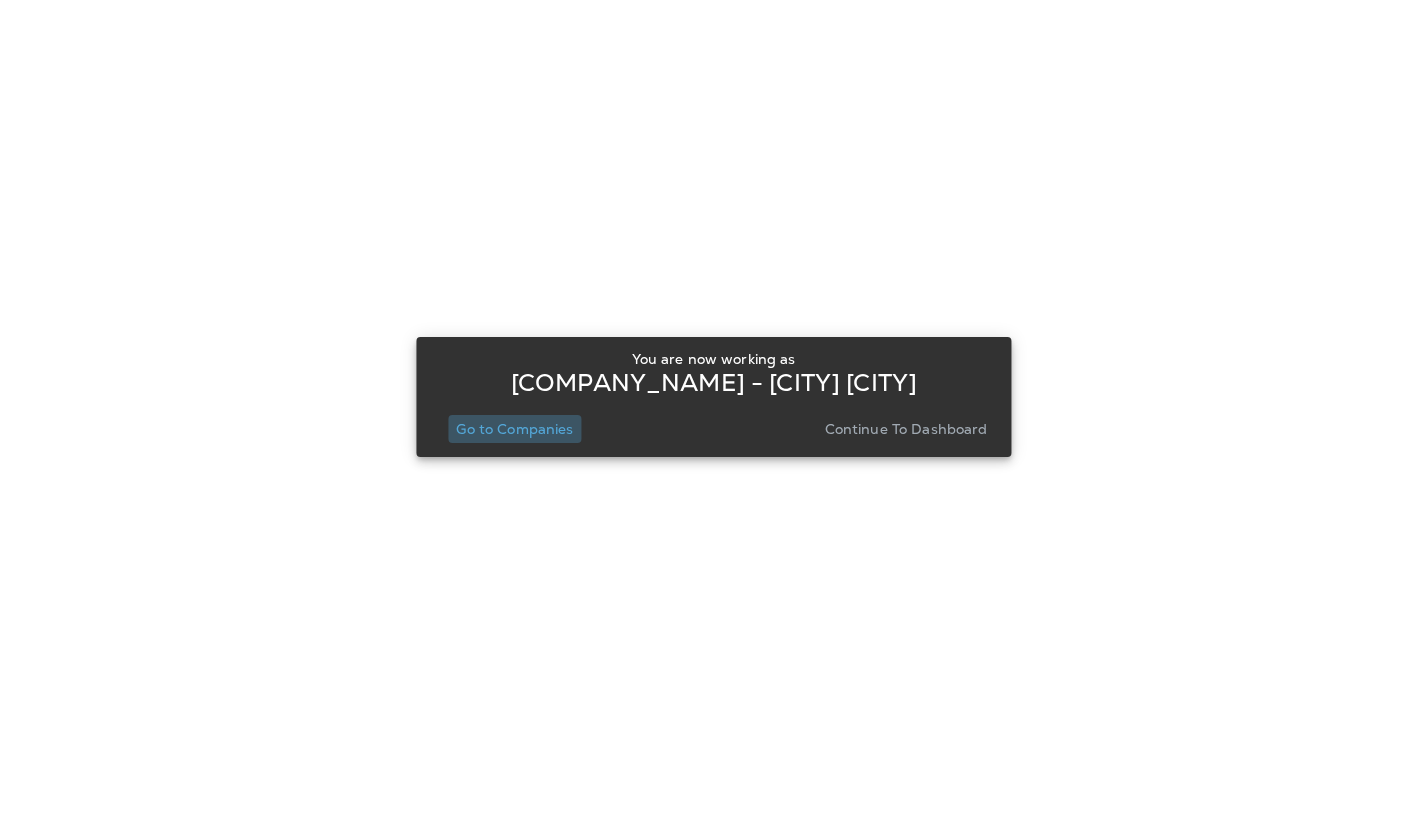 click on "Go to Companies" at bounding box center (514, 429) 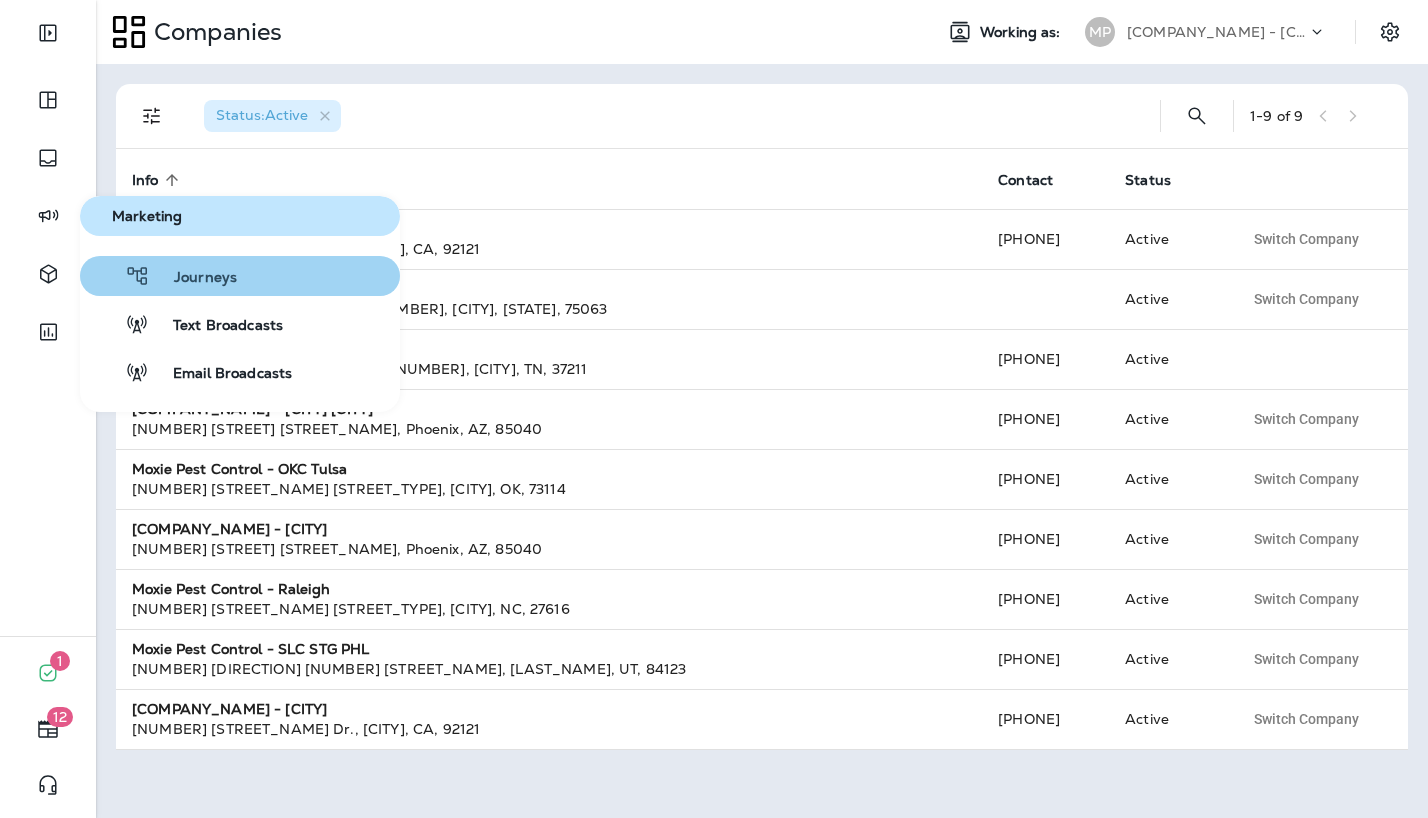 click on "Journeys" at bounding box center (240, 276) 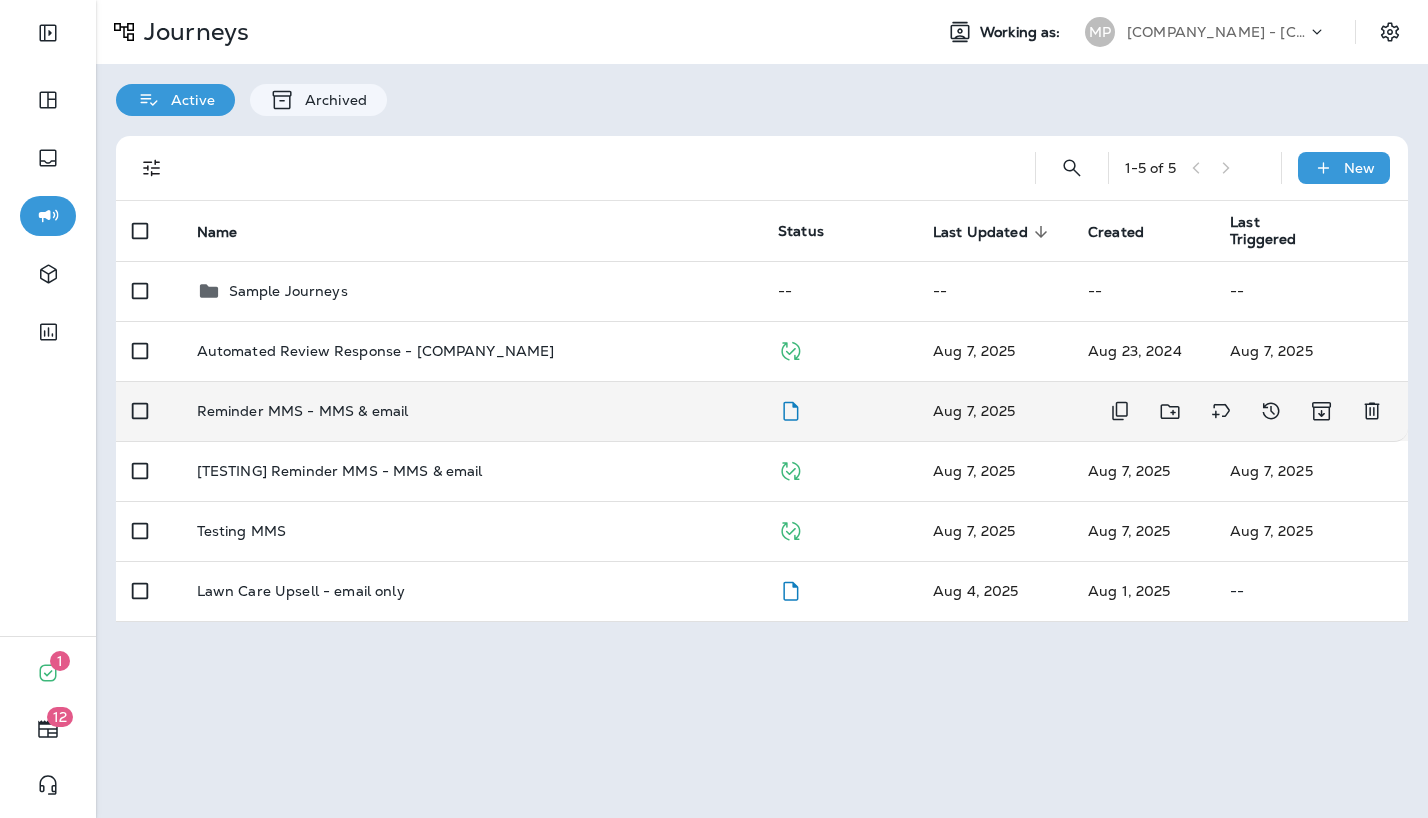 click on "Reminder MMS - MMS & email" at bounding box center [303, 411] 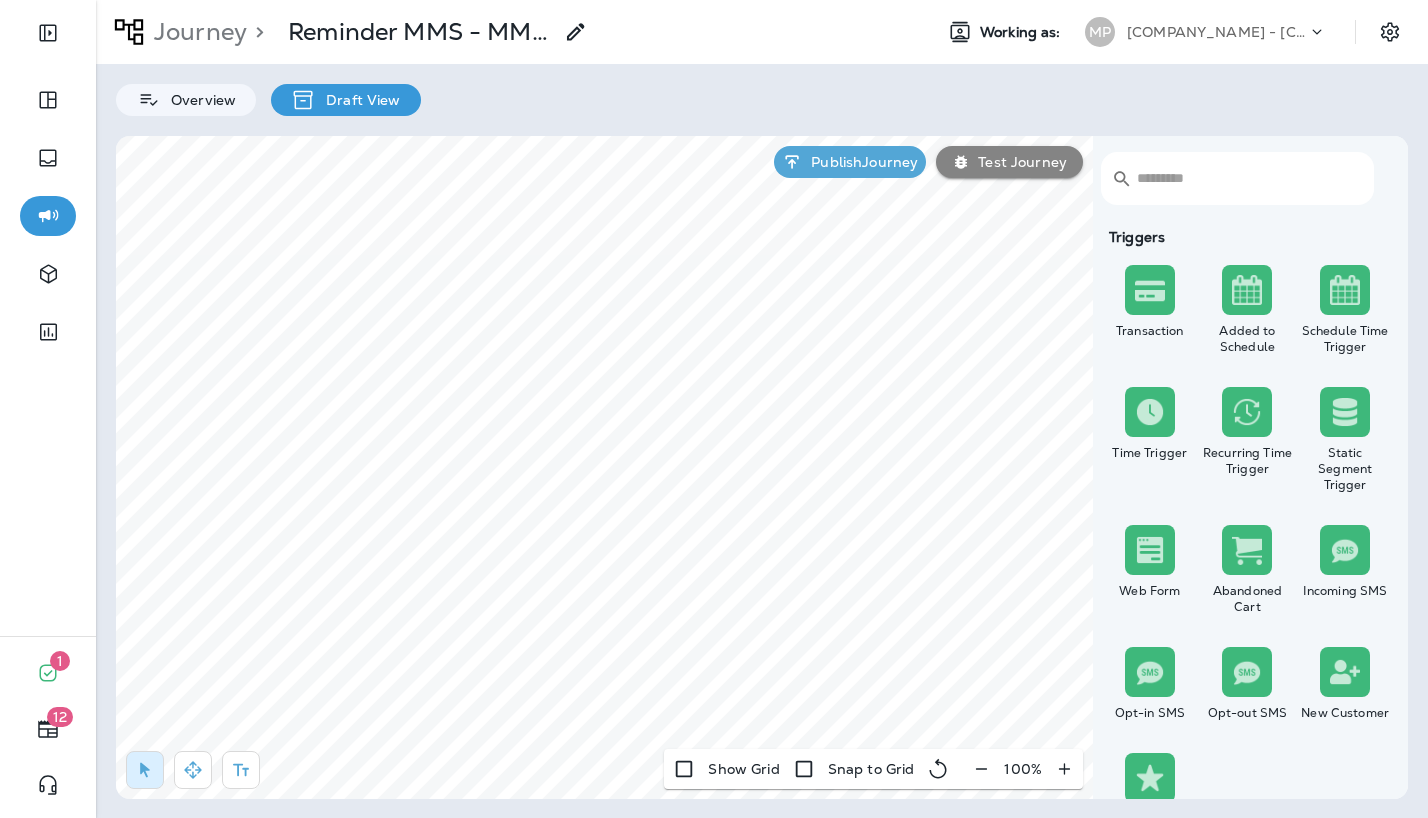 click on "Journey" at bounding box center [196, 32] 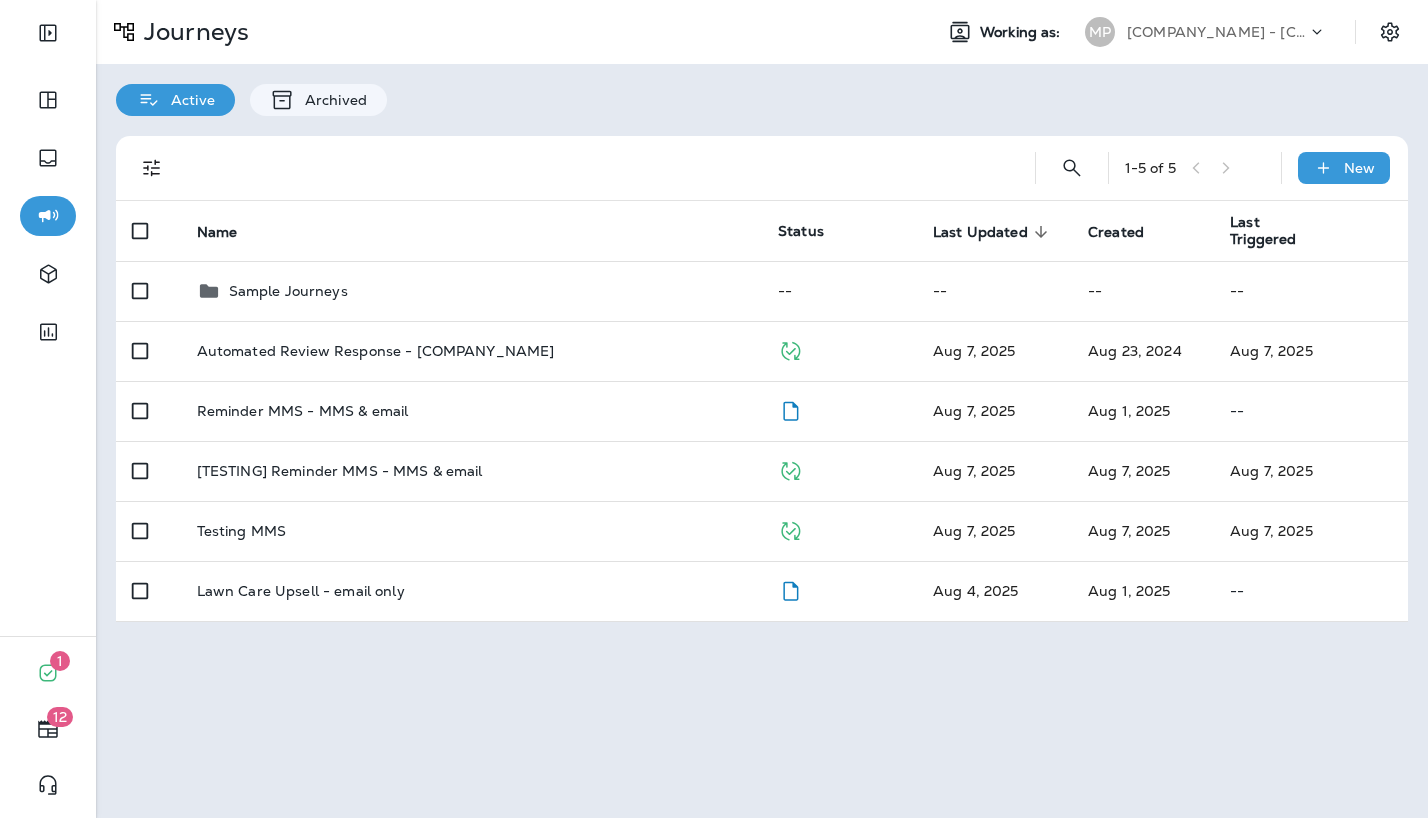 click on "[COMPANY_NAME] - [CITY] [CITY]" at bounding box center [1217, 32] 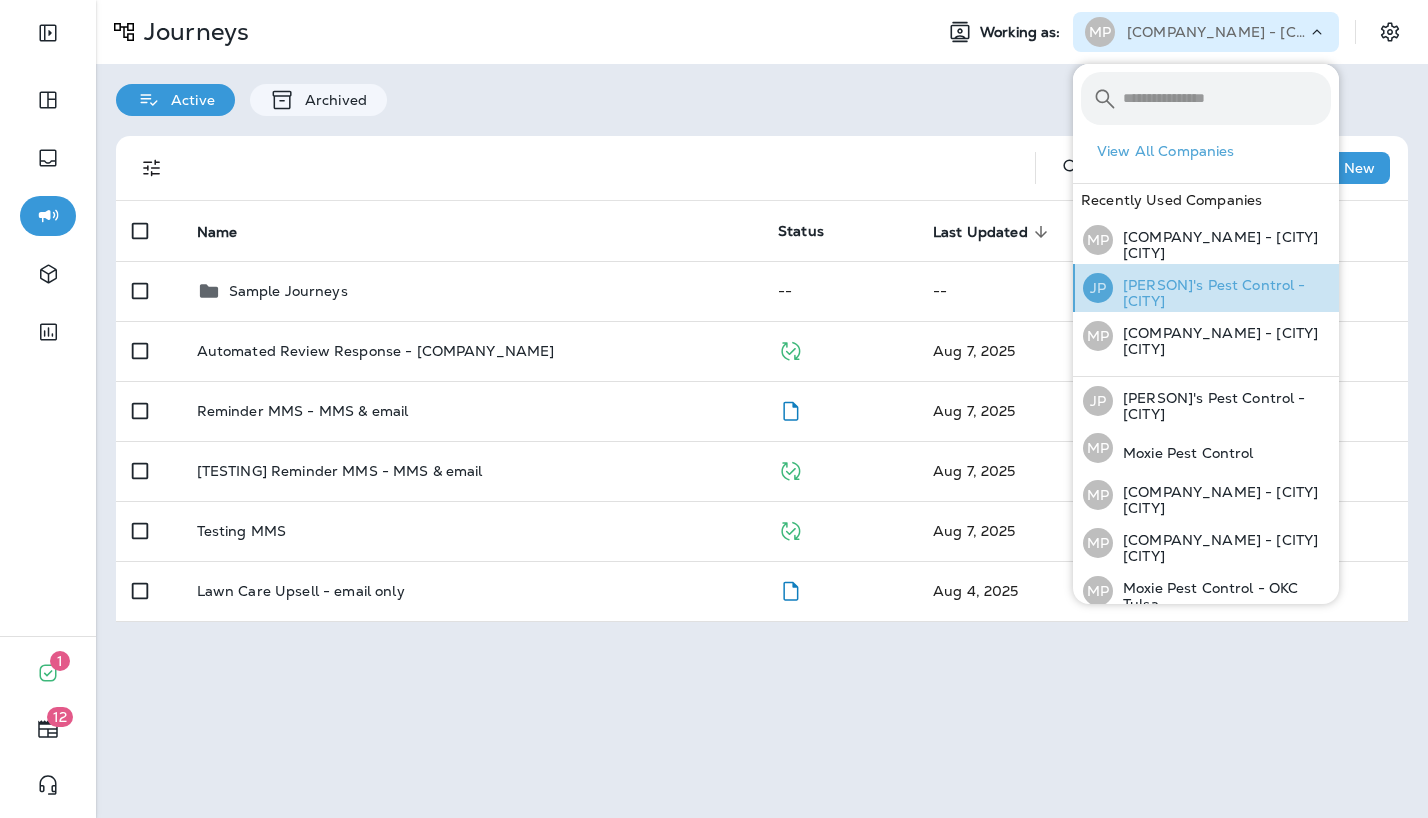 click on "[PERSON]'s Pest Control - [CITY]" at bounding box center [1222, 293] 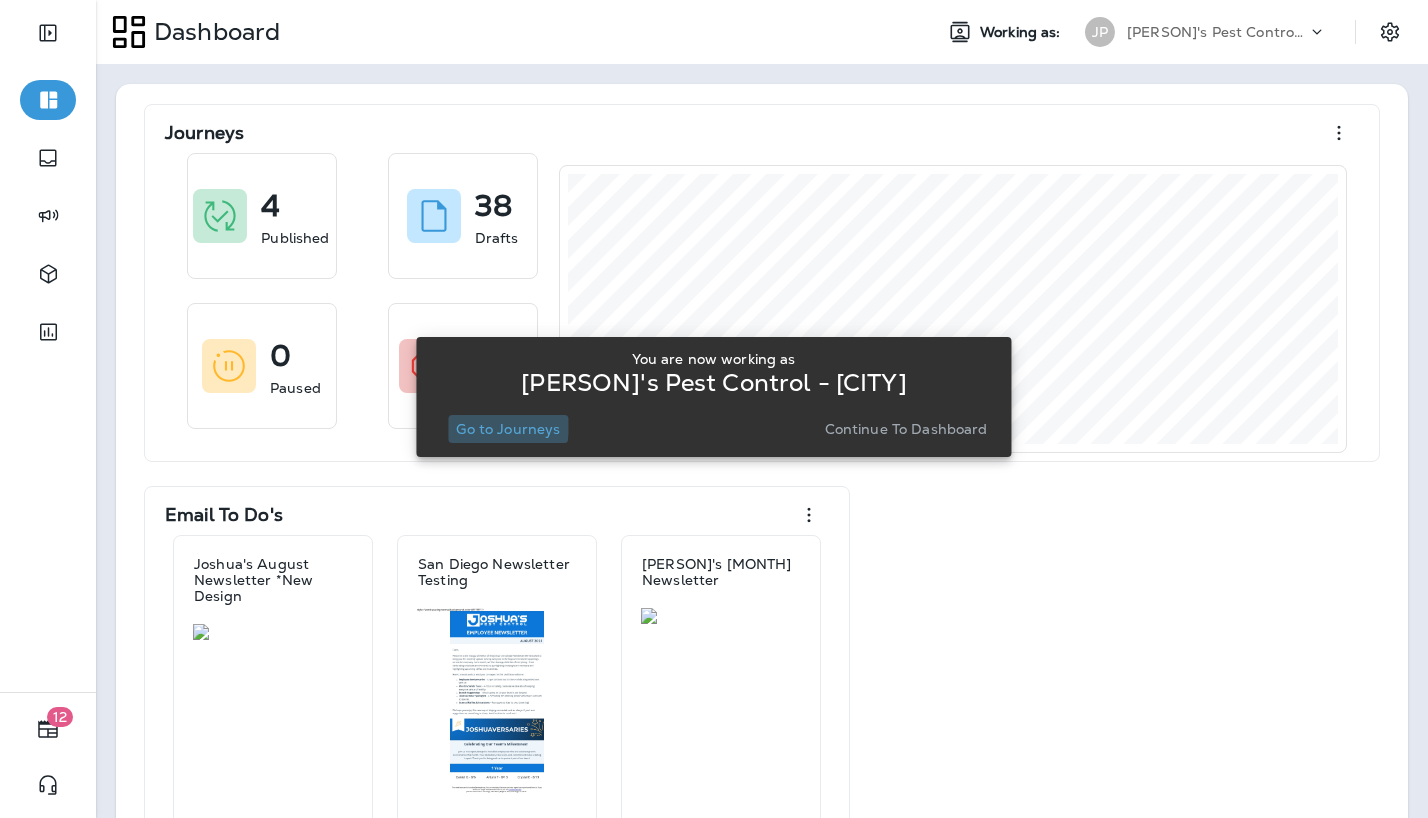 click on "Go to Journeys" at bounding box center (508, 429) 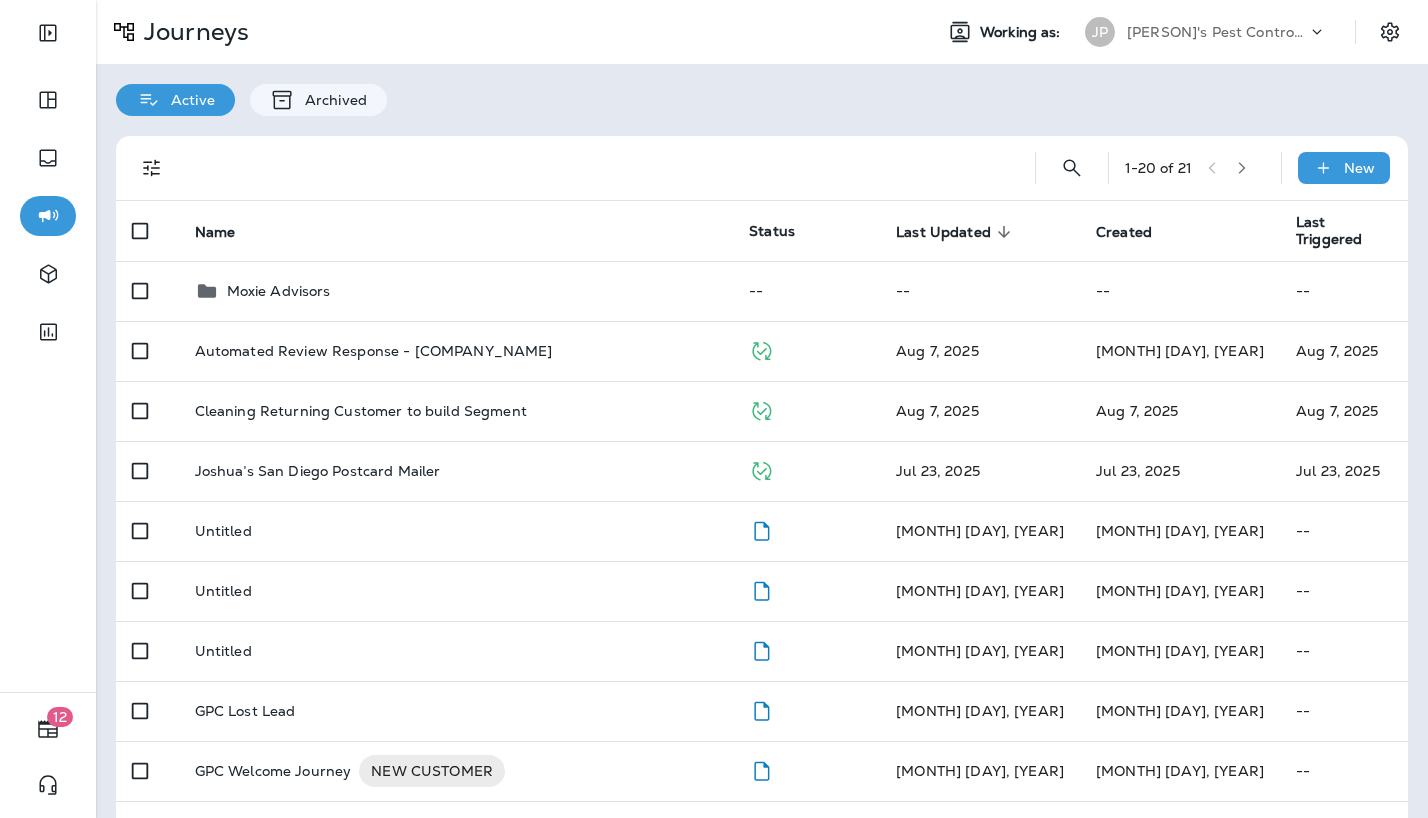 click on "Active Archived" at bounding box center [762, 90] 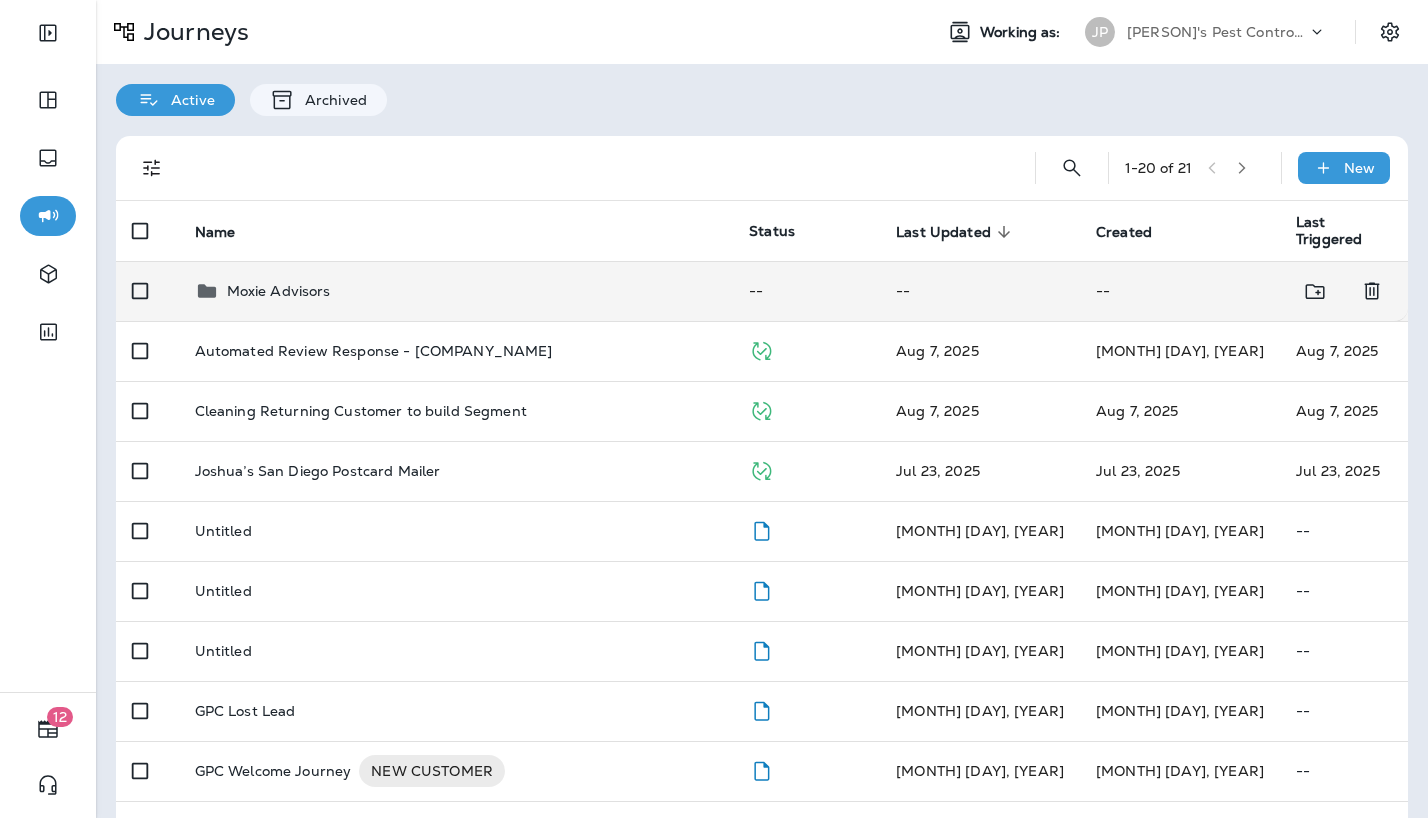 click on "Moxie Advisors" at bounding box center (456, 291) 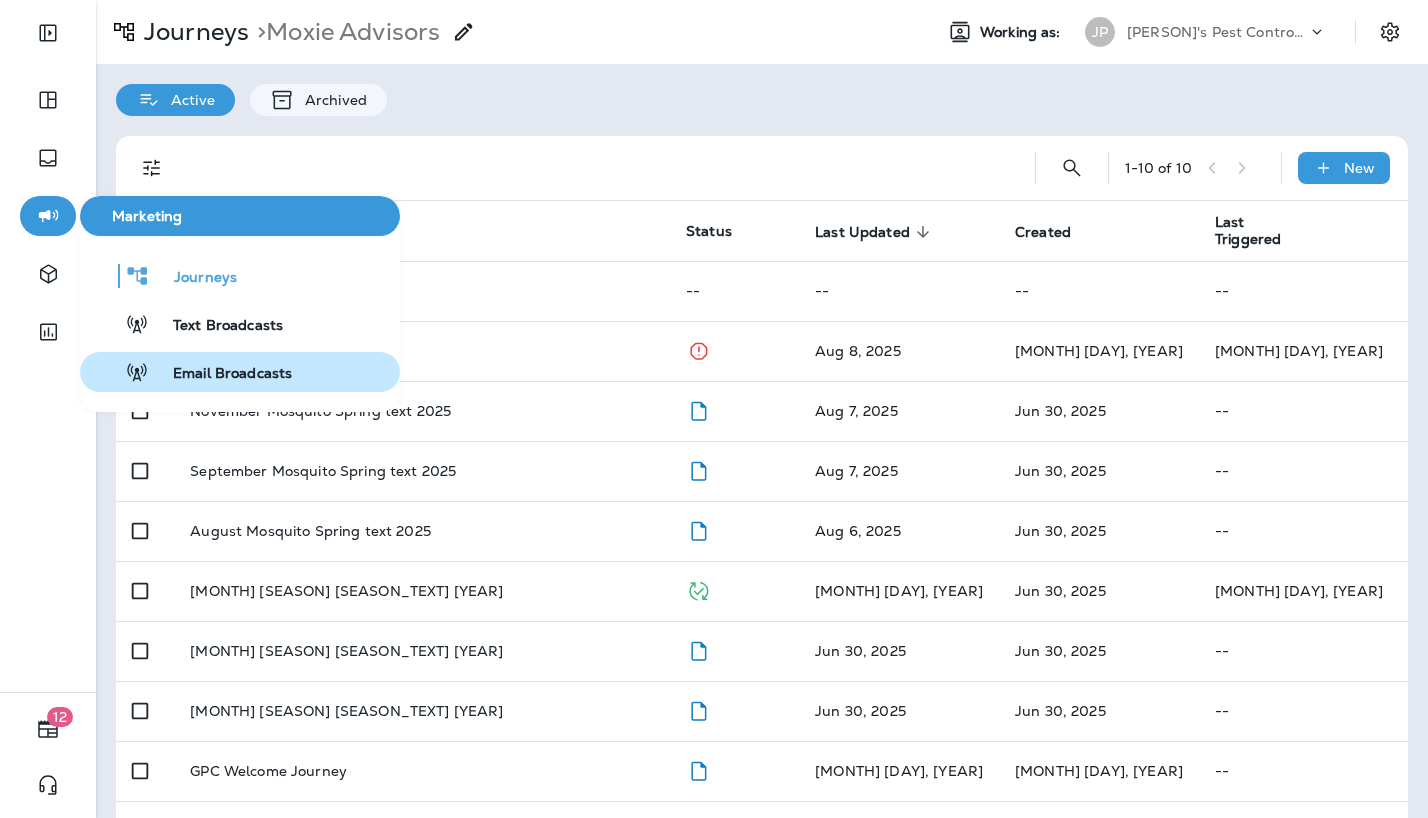 click on "Email Broadcasts" at bounding box center (240, 372) 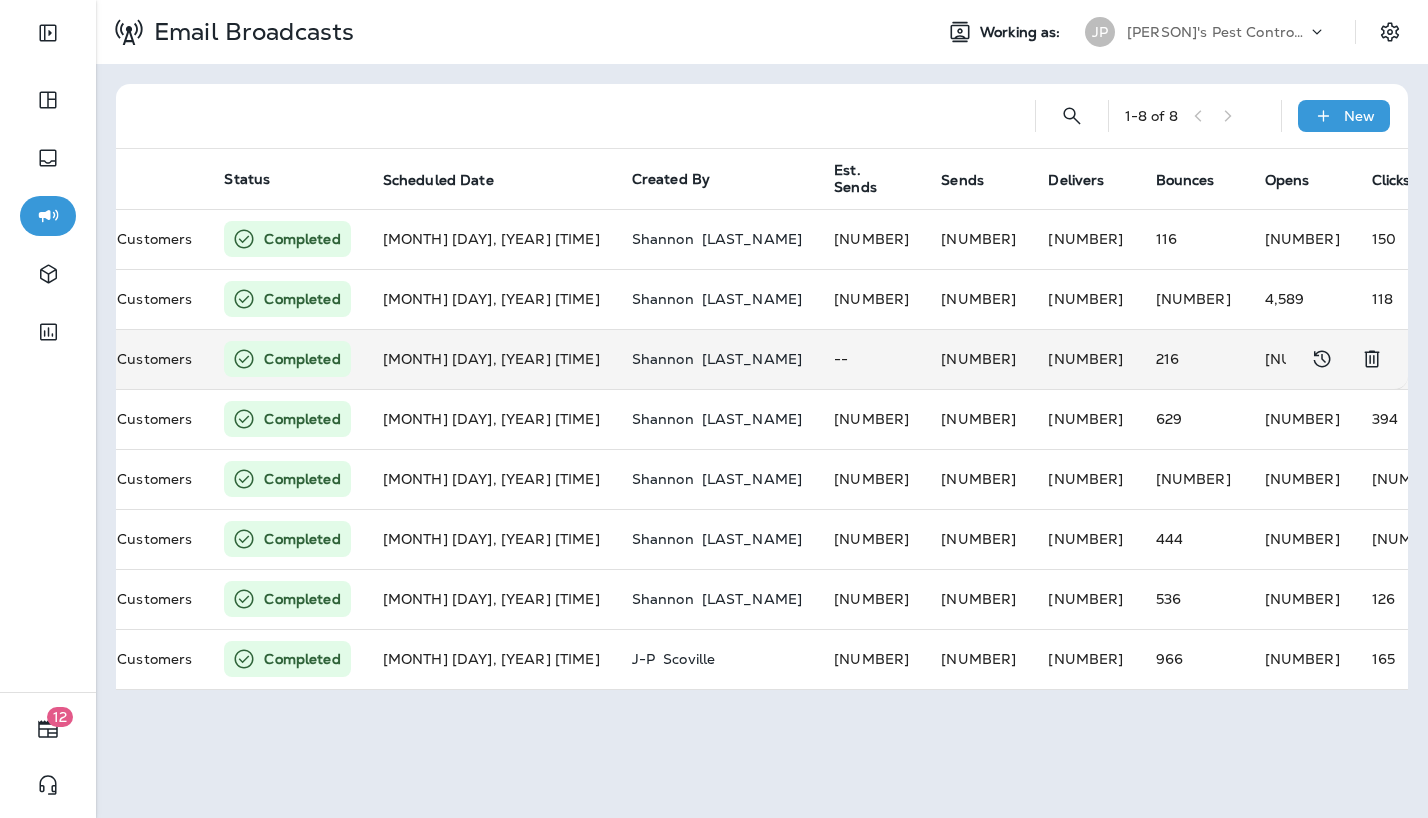 scroll, scrollTop: 0, scrollLeft: 0, axis: both 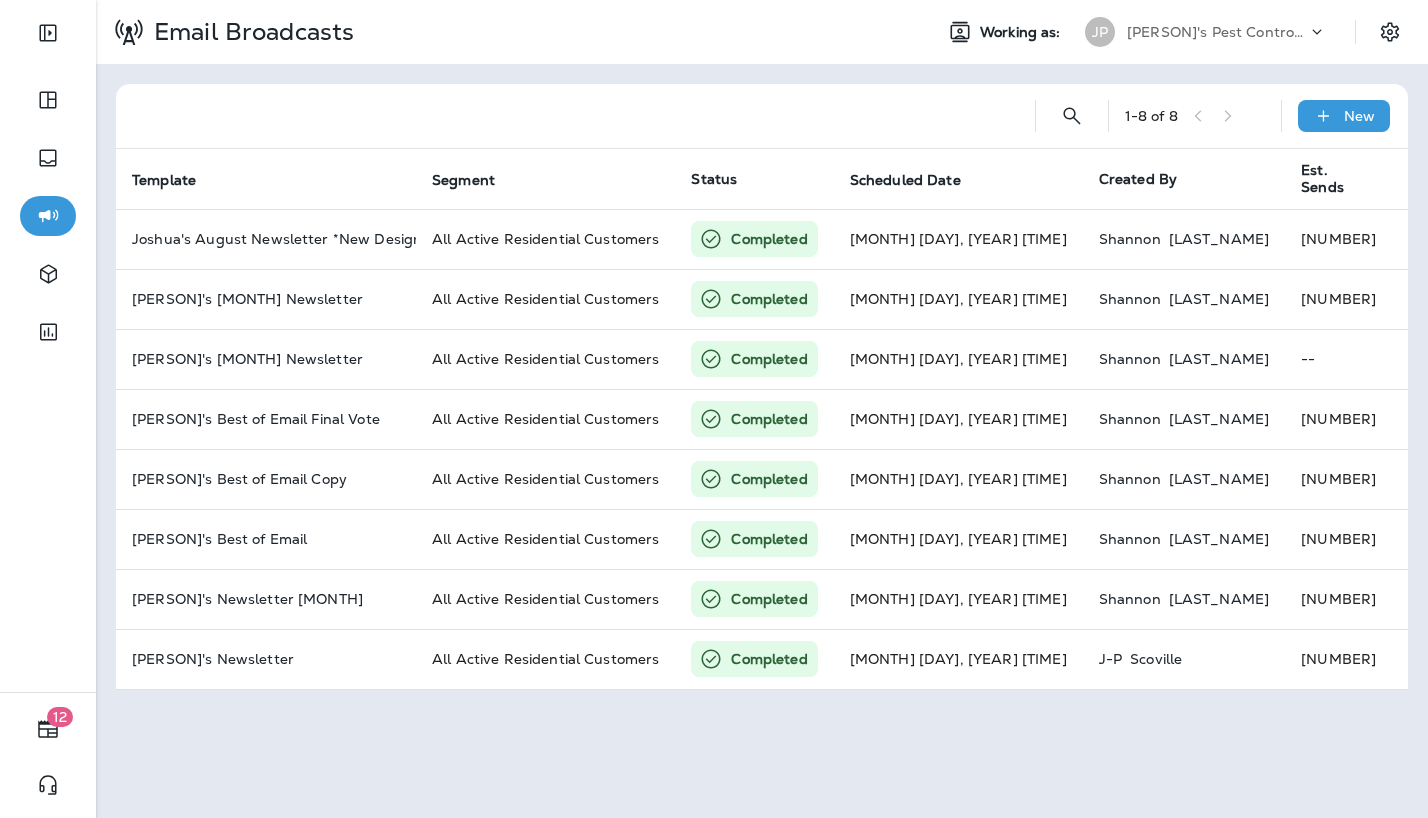 click on "[PERSON]'s Pest Control - [CITY]" at bounding box center [1217, 32] 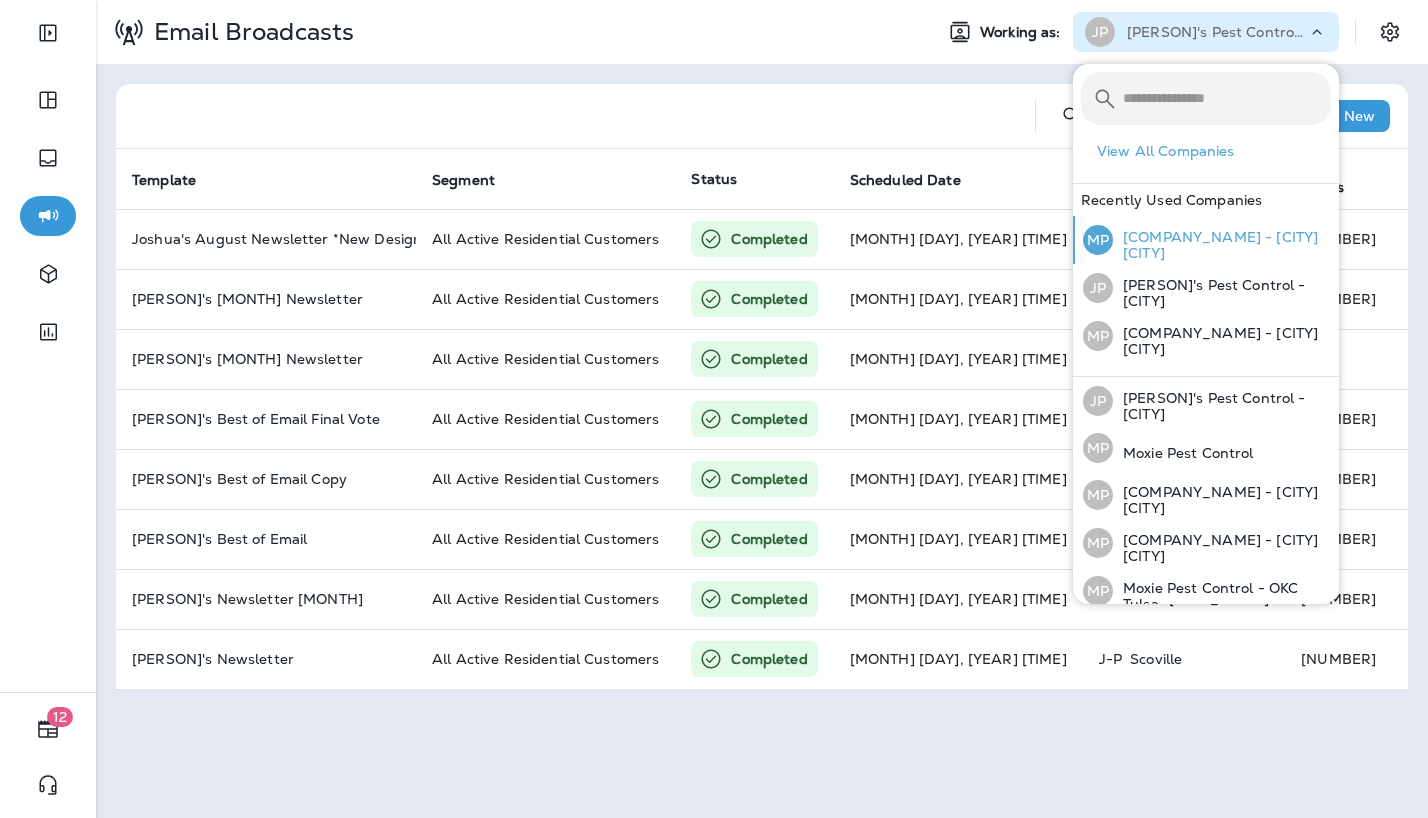 click on "[COMPANY_NAME] - [CITY] [CITY]" at bounding box center (1222, 245) 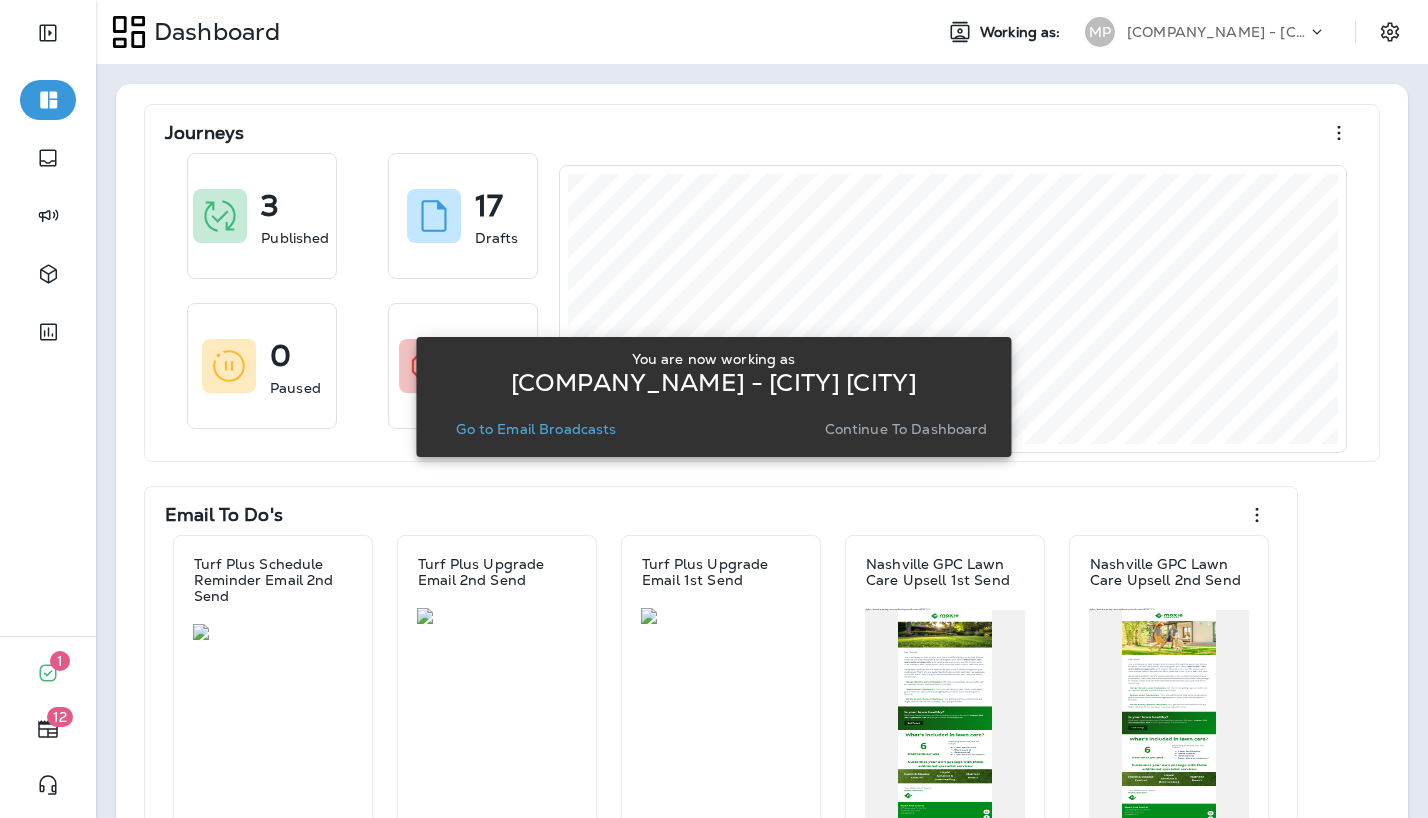 click on "You are now working as  Moxie Pest Control - [CITY] [CITY] Go to Email Broadcasts Continue to Dashboard" at bounding box center [713, 397] 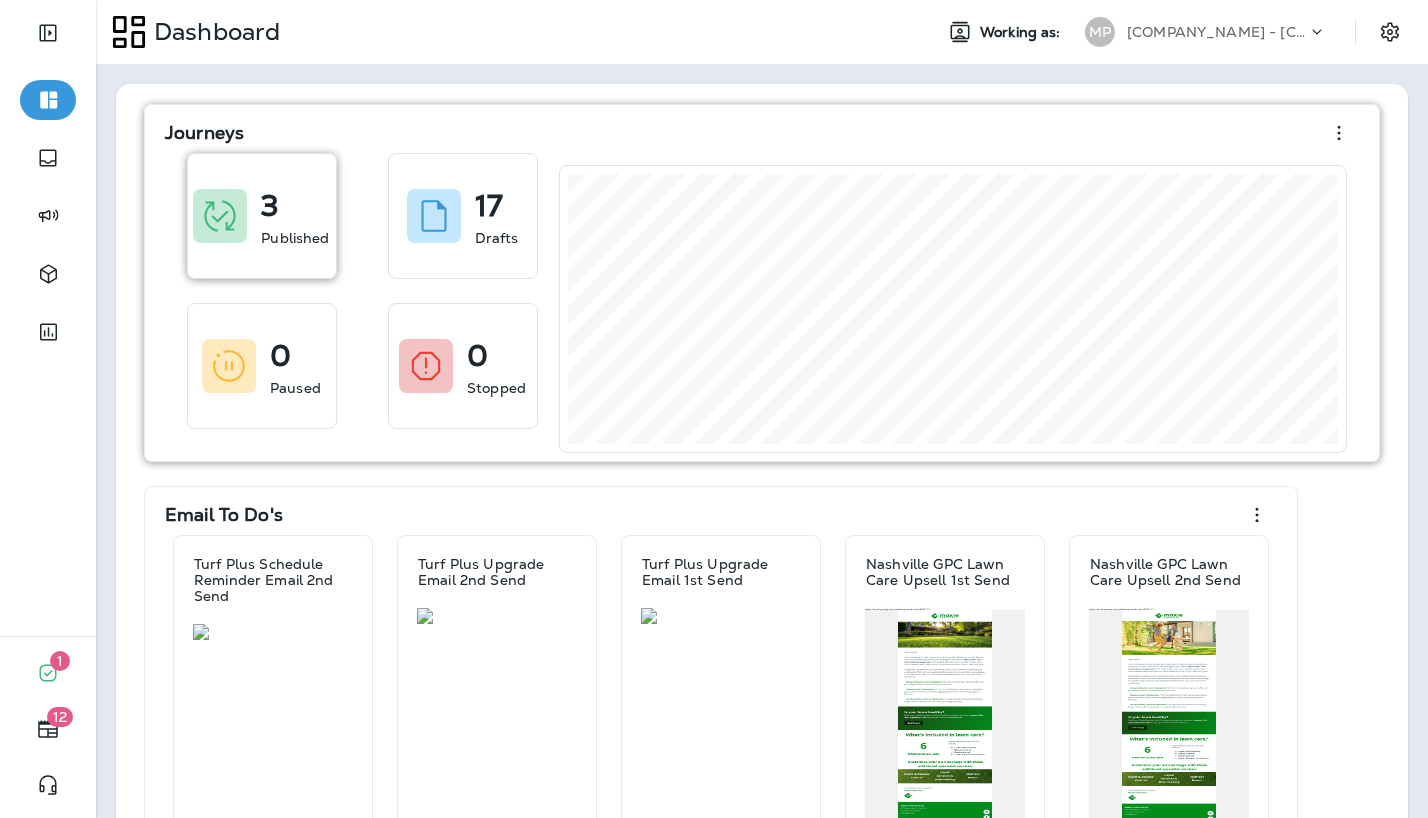 click on "[NUMBER] Published" at bounding box center [262, 216] 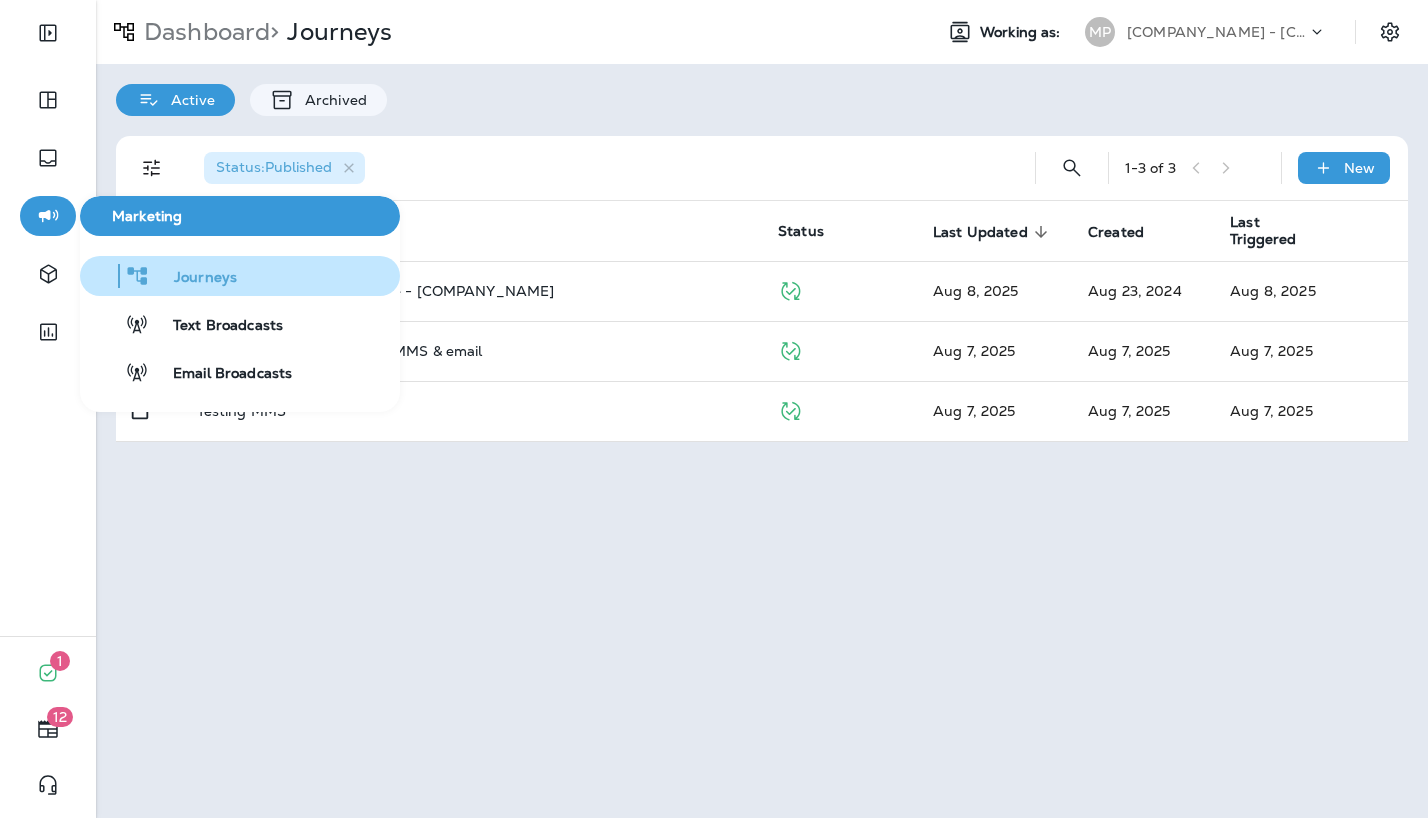 click on "Journeys" at bounding box center [193, 278] 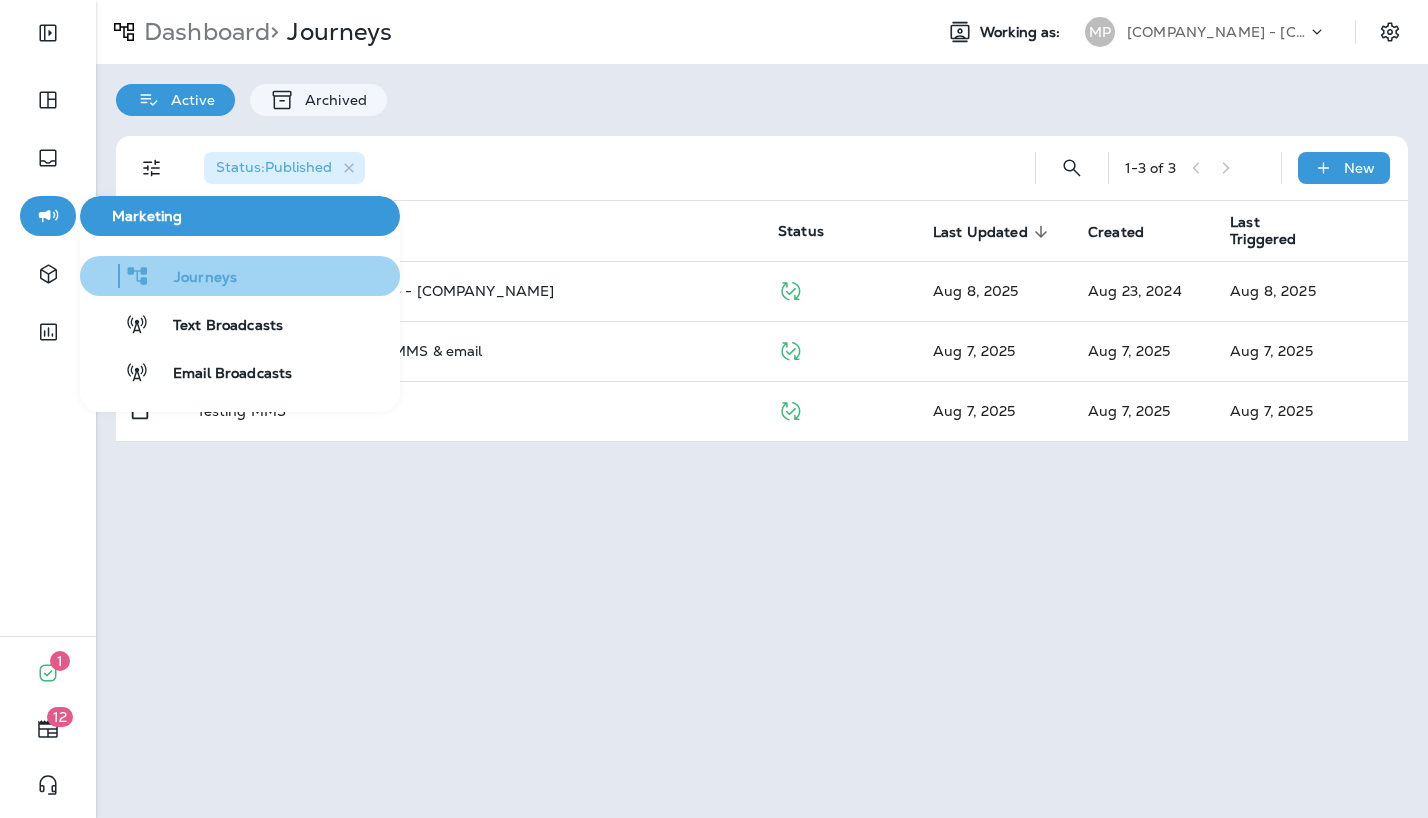click on "Journeys" at bounding box center (193, 278) 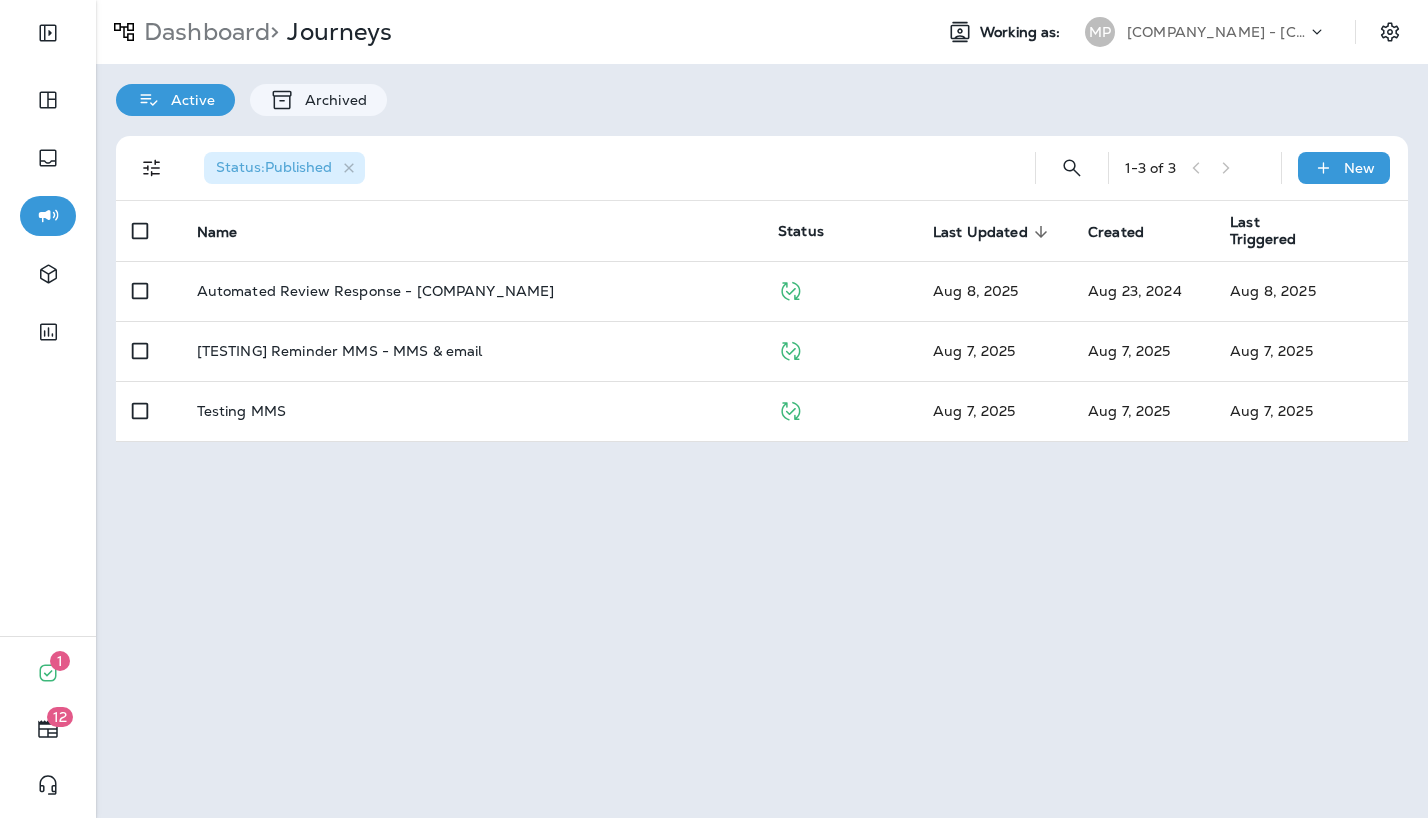 click on "Dashboard  > Journeys Working as: [COMPANY_NAME] - [CITY] [CITY] Active Archived Status :  Published [NUMBER]  -  [NUMBER]   of [NUMBER] New Name Status Last Updated sorted descending Created Last Triggered   Automated Review Response - [COMPANY_NAME]     [MONTH] [DAY], [YEAR] [MONTH] [DAY], [YEAR] [MONTH] [DAY], [YEAR]   [TESTING] Reminder MMS - MMS  email     [MONTH] [DAY], [YEAR] [MONTH] [DAY], [YEAR] [MONTH] [DAY], [YEAR]   Testing MMS     [MONTH] [DAY], [YEAR] [MONTH] [DAY], [YEAR] [MONTH] [DAY], [YEAR]" at bounding box center [762, 409] 